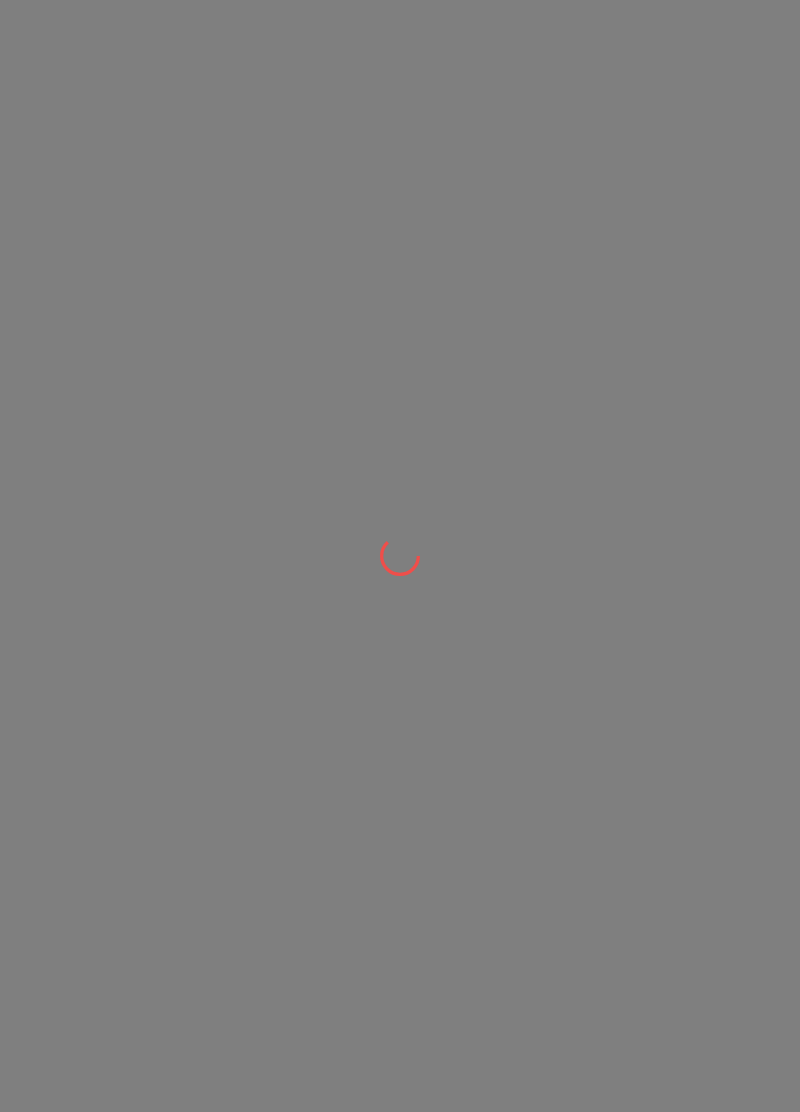 scroll, scrollTop: 0, scrollLeft: 0, axis: both 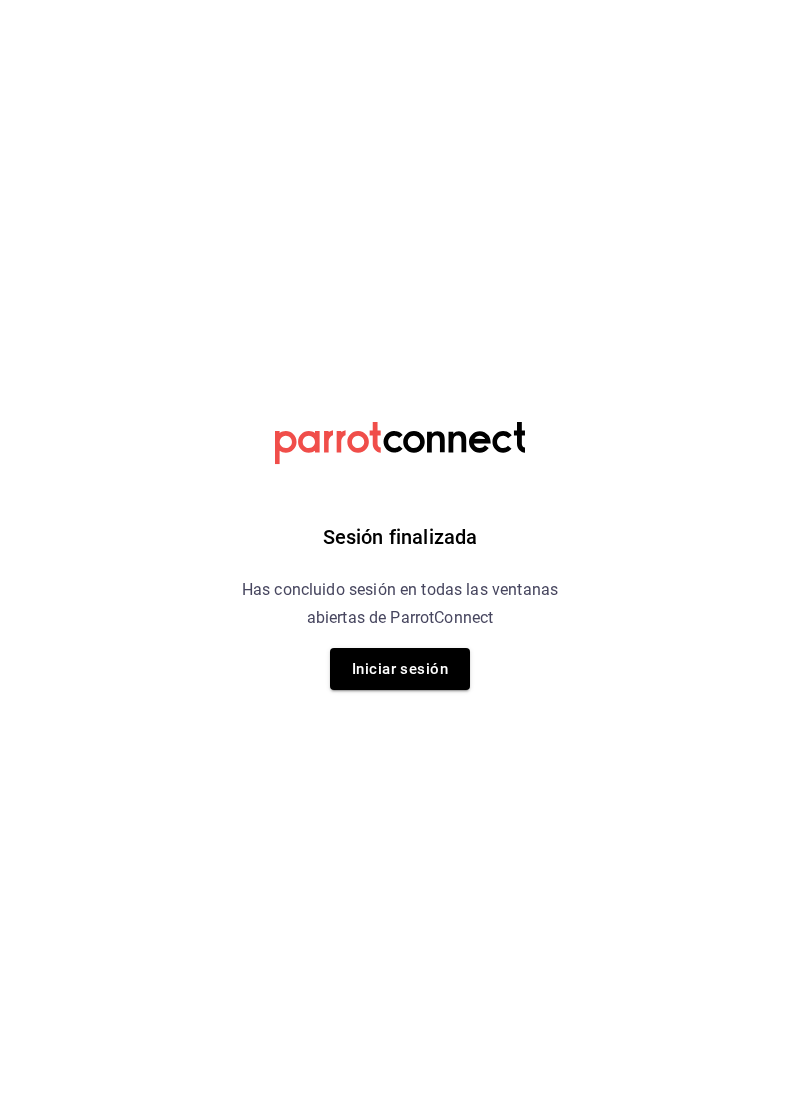 click on "Iniciar sesión" at bounding box center [400, 669] 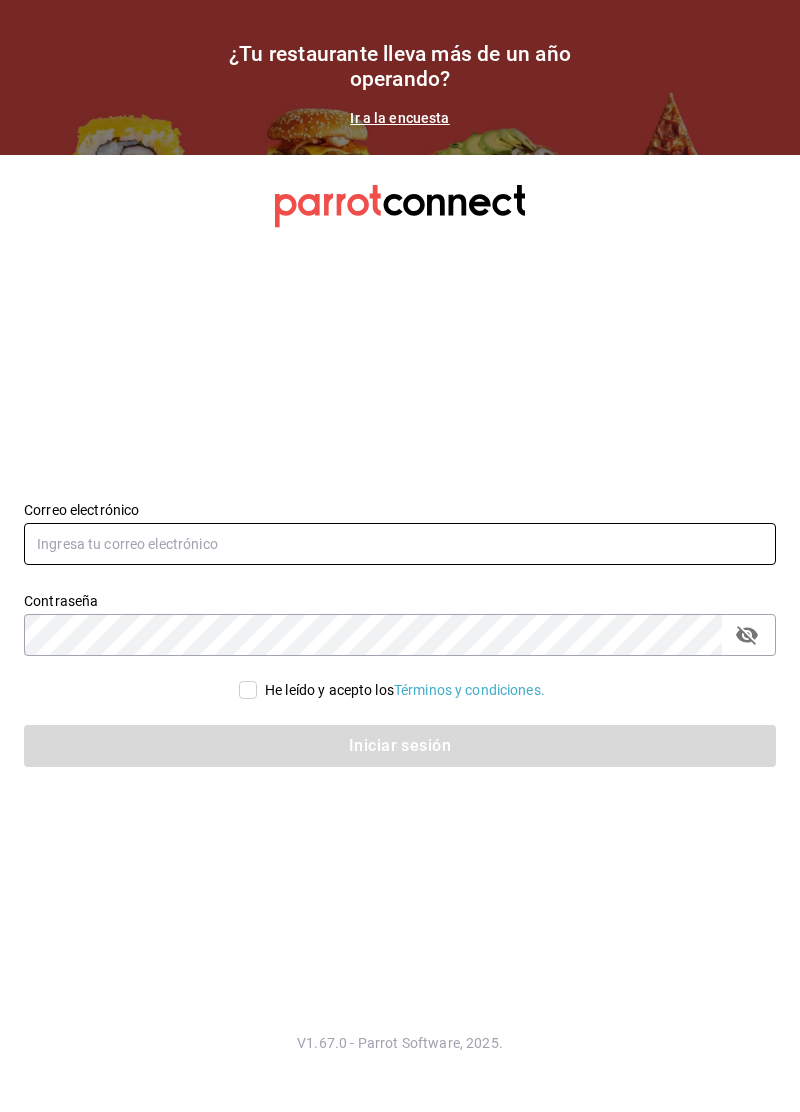 click at bounding box center (400, 544) 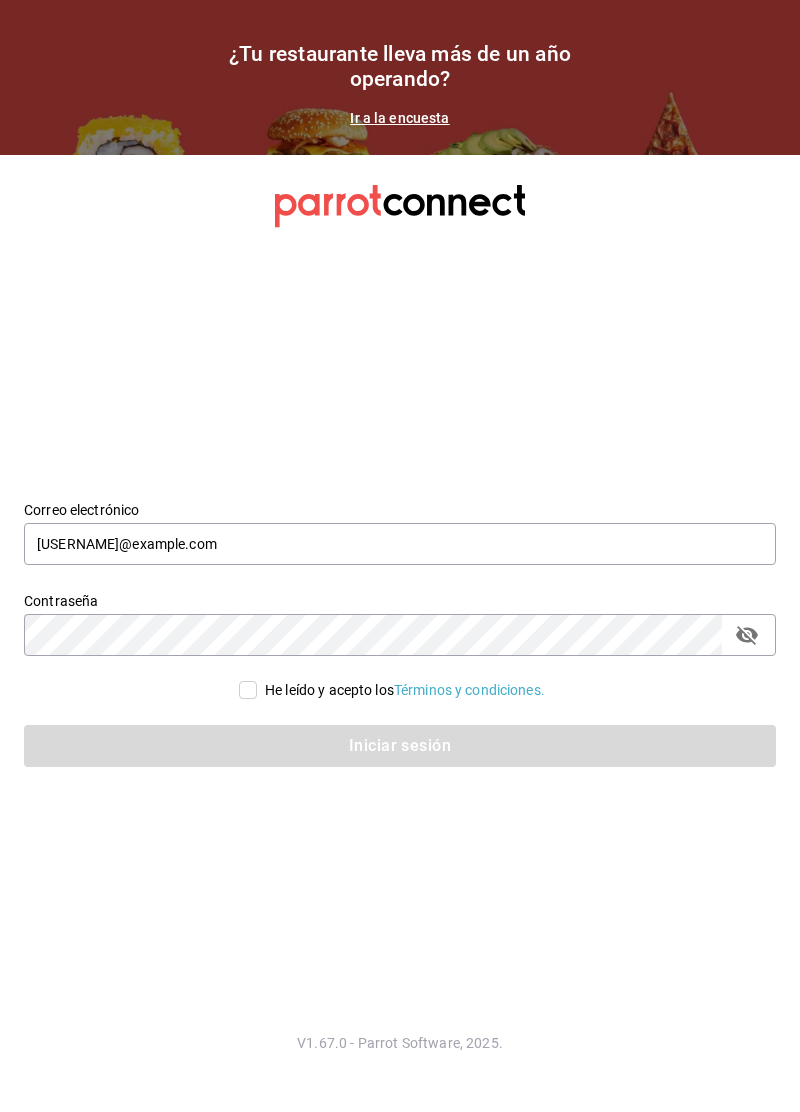 click on "He leído y acepto los  Términos y condiciones." at bounding box center [248, 690] 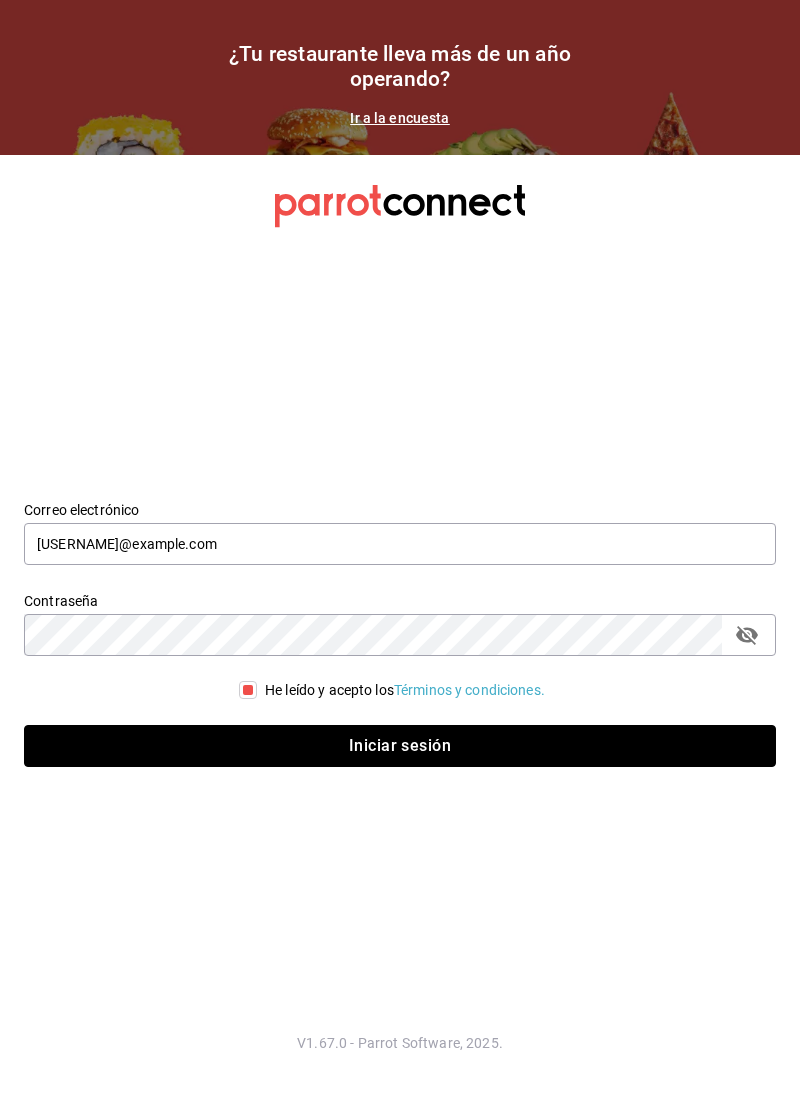 click on "Iniciar sesión" at bounding box center (400, 746) 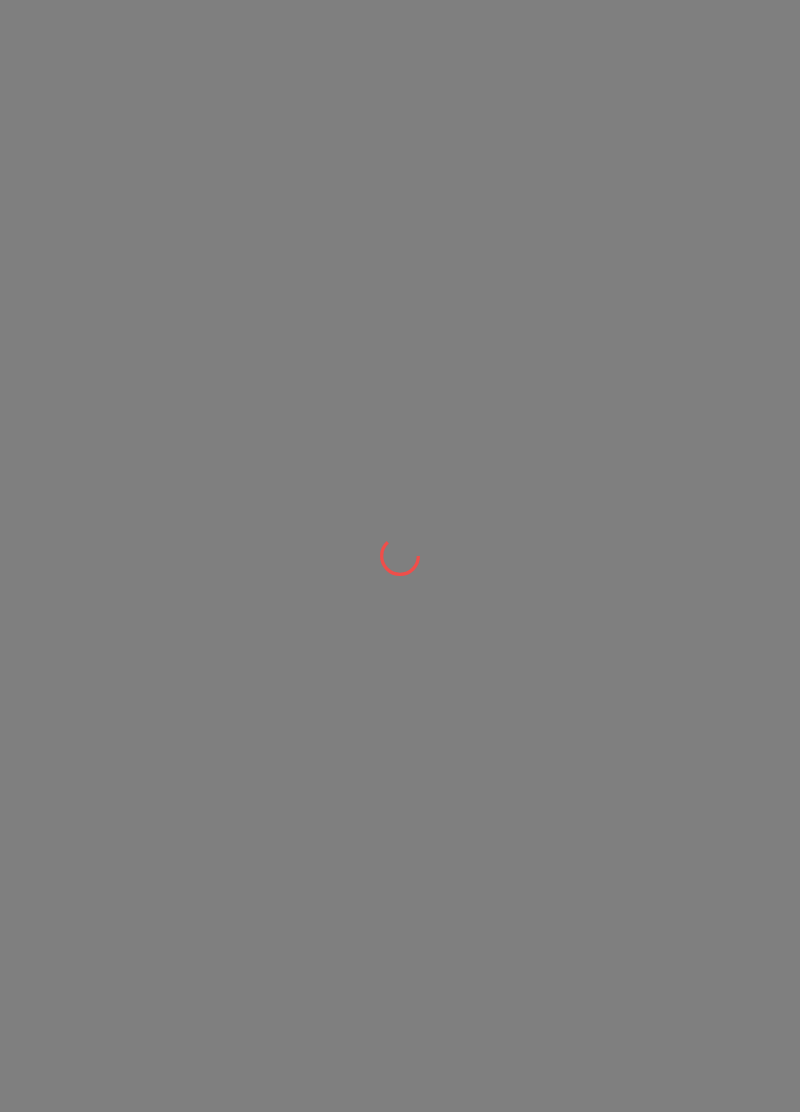 scroll, scrollTop: 0, scrollLeft: 0, axis: both 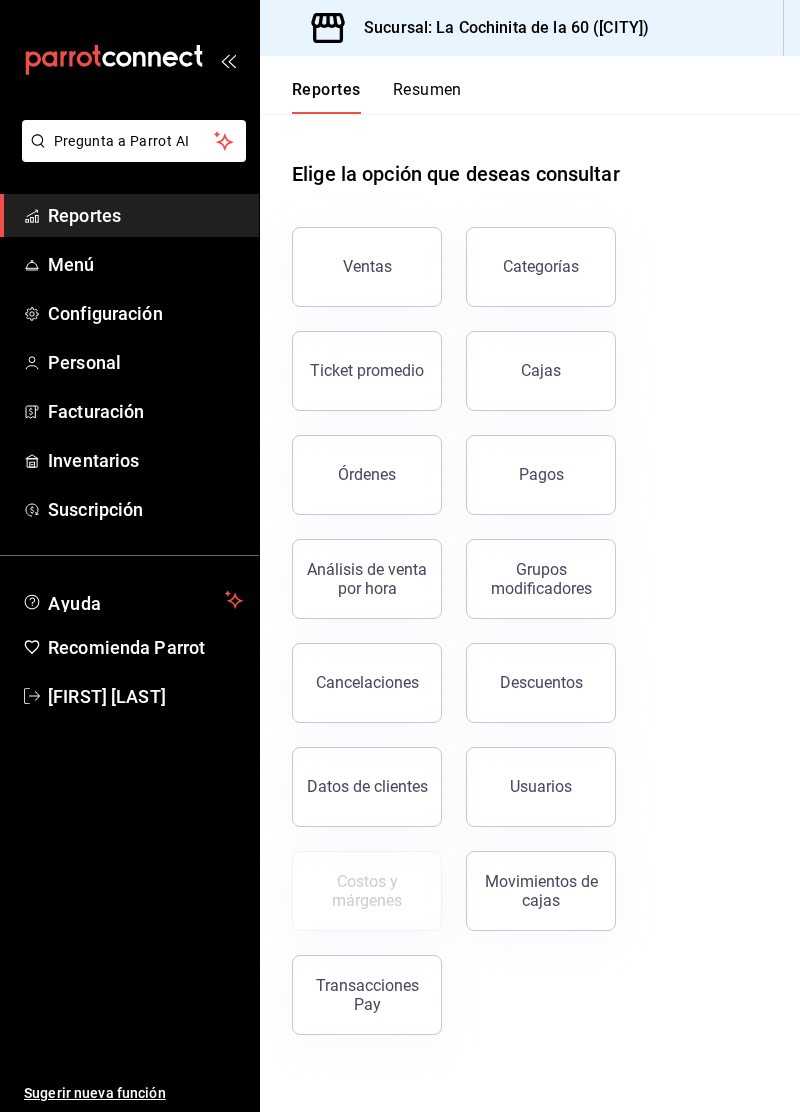 click on "Ticket promedio" at bounding box center [355, 359] 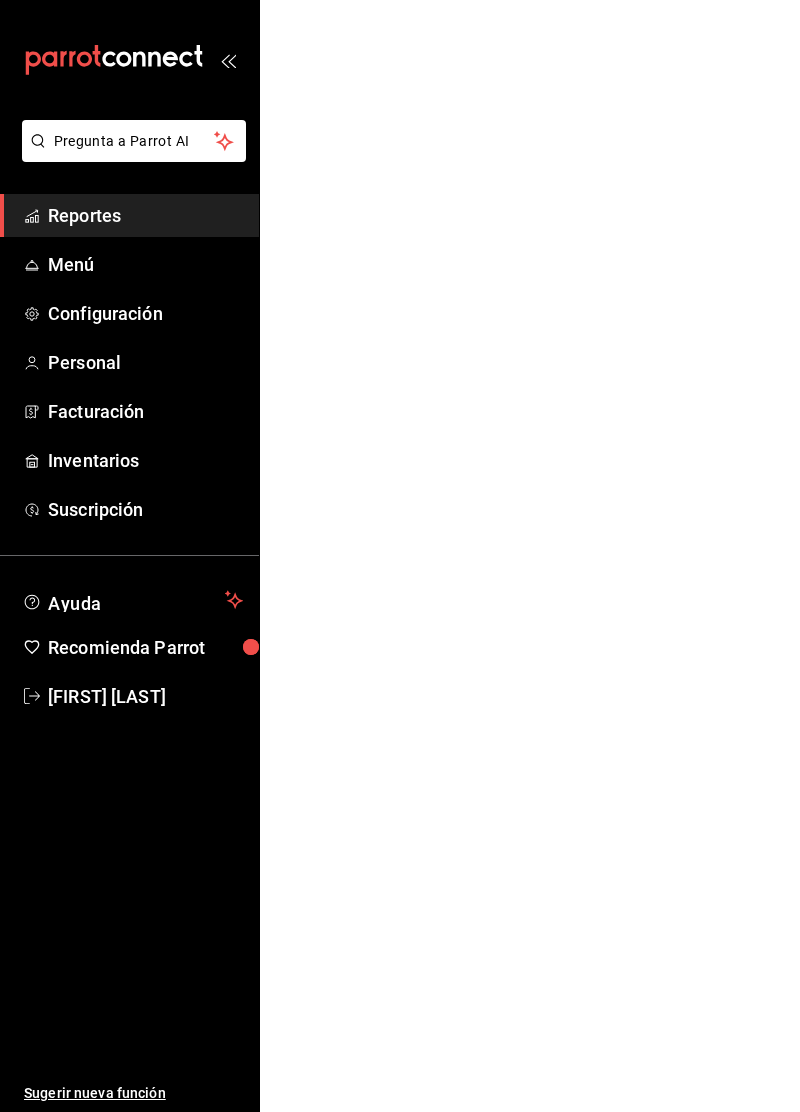 click on "Pregunta a Parrot AI Reportes   Menú   Configuración   Personal   Facturación   Inventarios   Suscripción   Ayuda Recomienda Parrot   Yalila De la Mora   Sugerir nueva función   Pregunta a Parrot AI Reportes   Menú   Configuración   Personal   Facturación   Inventarios   Suscripción   Ayuda Recomienda Parrot   Yalila De la Mora   Sugerir nueva función   GANA 1 MES GRATIS EN TU SUSCRIPCIÓN AQUÍ ¿Recuerdas cómo empezó tu restaurante?
Hoy puedes ayudar a un colega a tener el mismo cambio que tú viviste.
Recomienda Parrot directamente desde tu Portal Administrador.
Es fácil y rápido.
🎁 Por cada restaurante que se una, ganas 1 mes gratis. Ver video tutorial Ir a video Visitar centro de ayuda (81) 2046 6363 soporte@parrotsoftware.io Visitar centro de ayuda (81) 2046 6363 soporte@parrotsoftware.io" at bounding box center (400, 0) 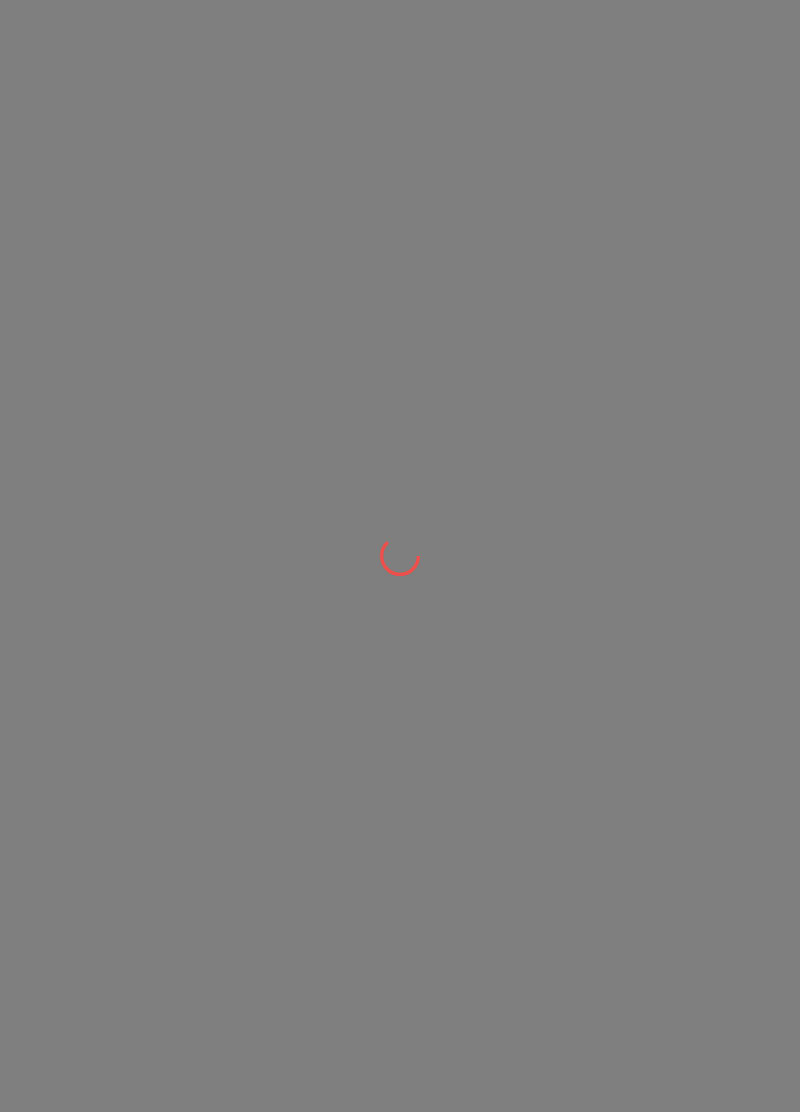 scroll, scrollTop: 0, scrollLeft: 0, axis: both 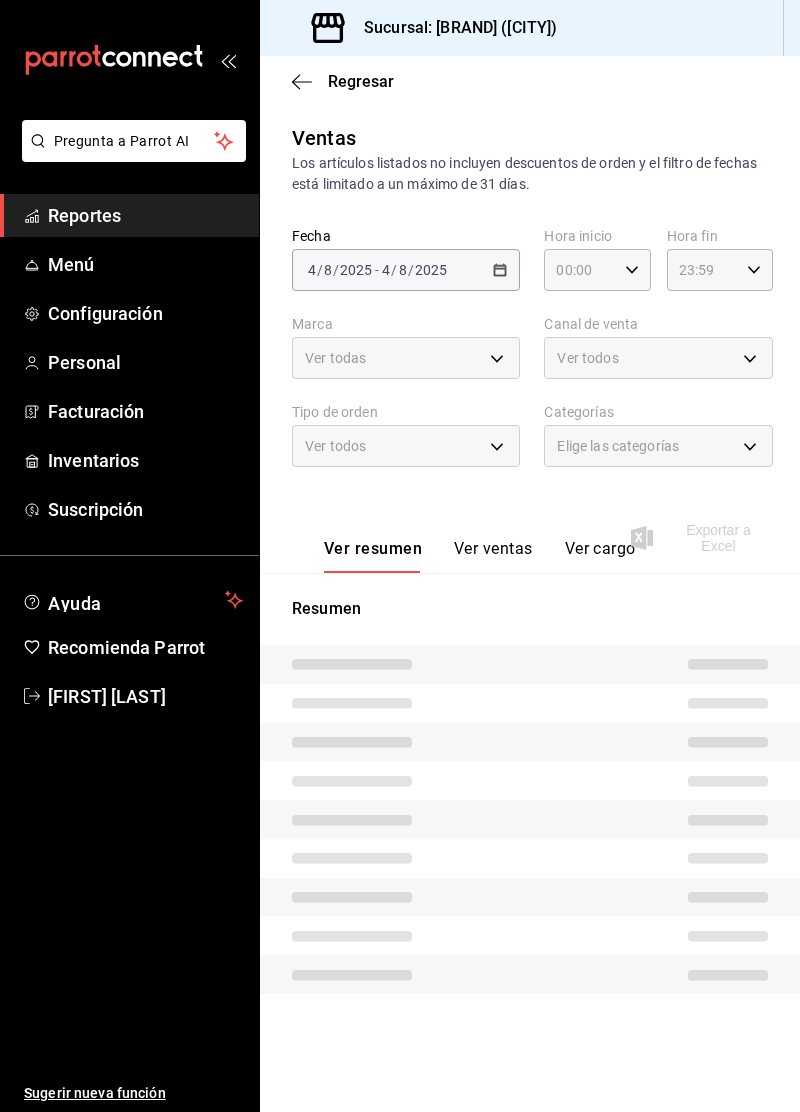 click on "Reportes" at bounding box center (145, 215) 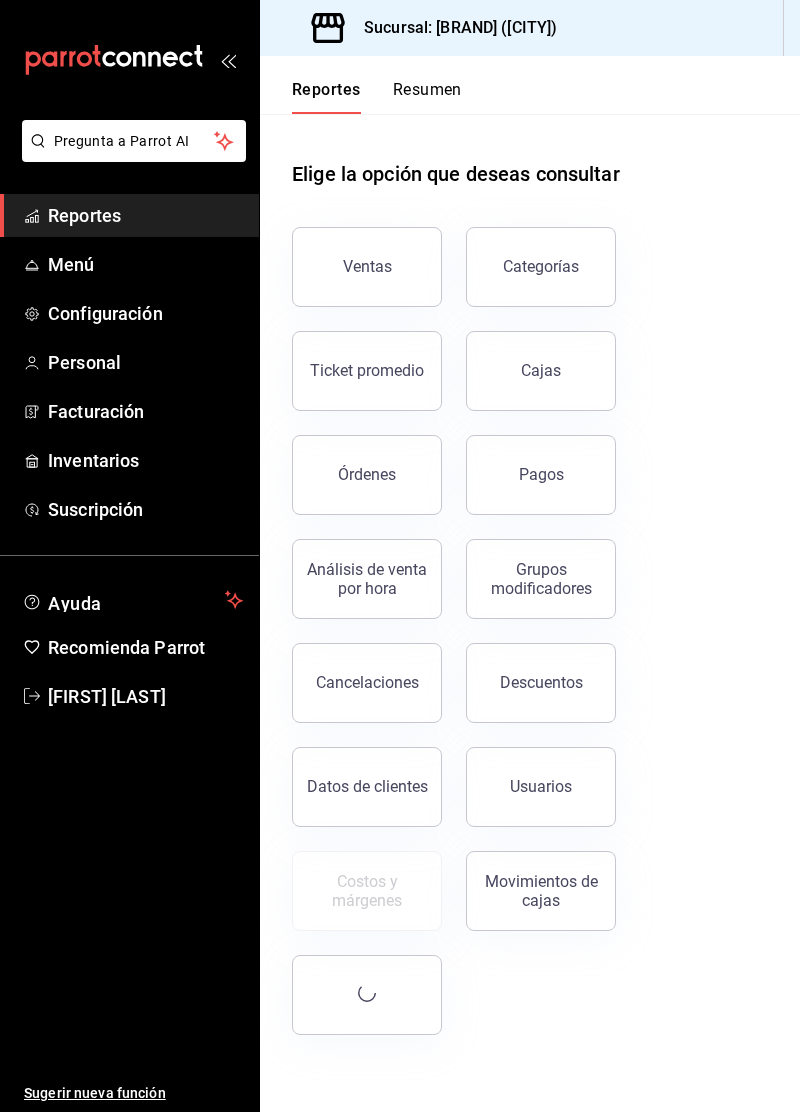 click on "Cajas" at bounding box center (541, 371) 